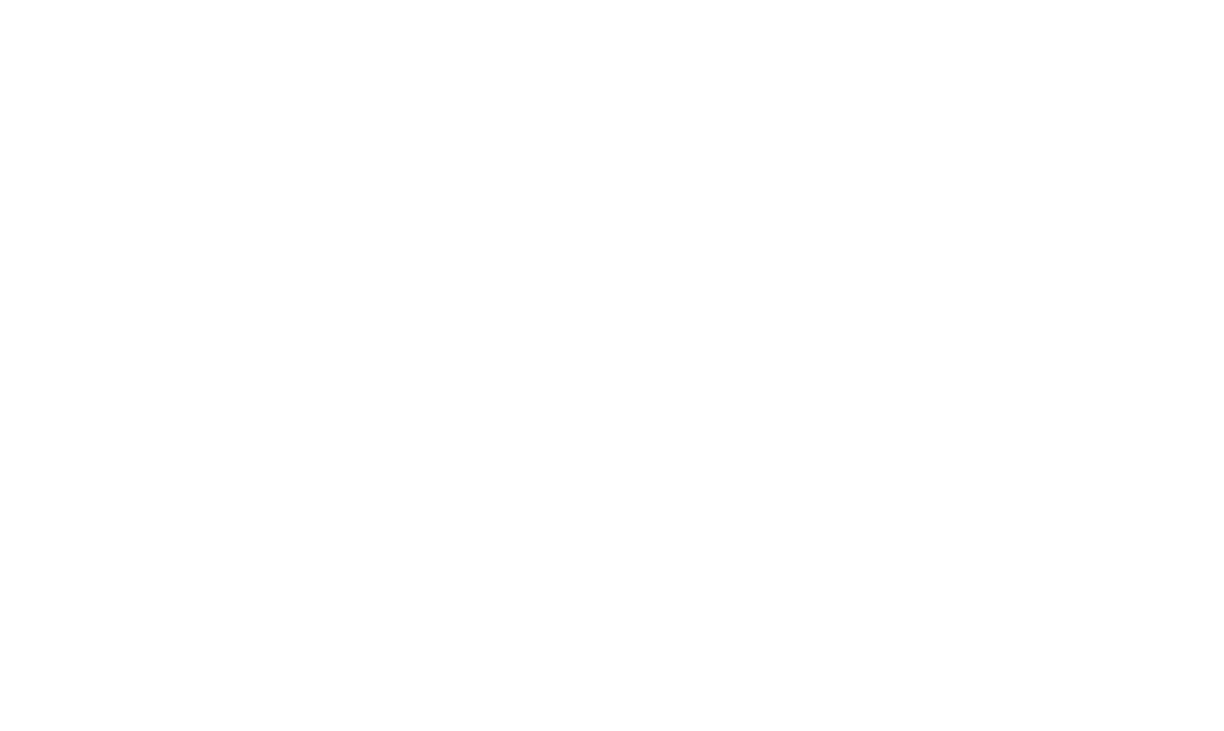 scroll, scrollTop: 0, scrollLeft: 0, axis: both 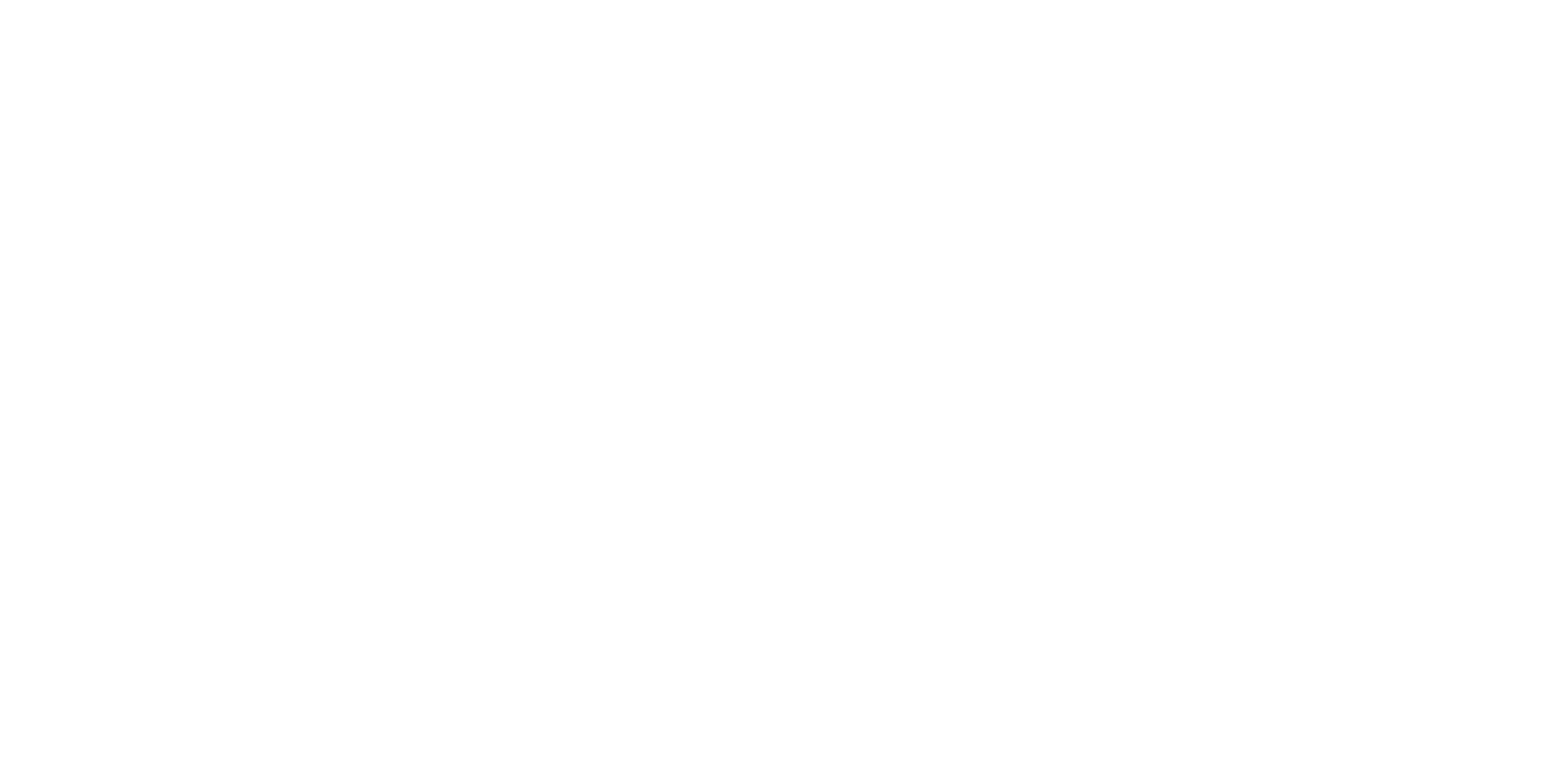 click on "Start Designing & Book Now" at bounding box center (153, 1412) 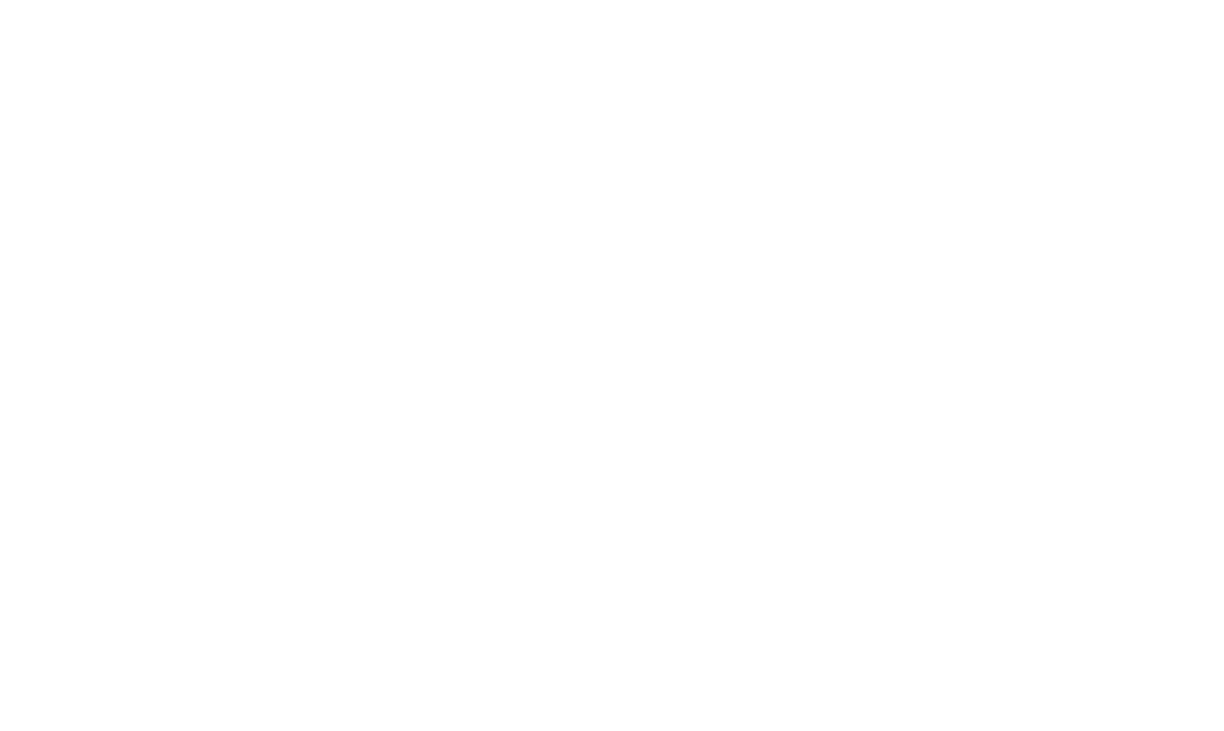 click on "8:00 am" at bounding box center (253, 1762) 